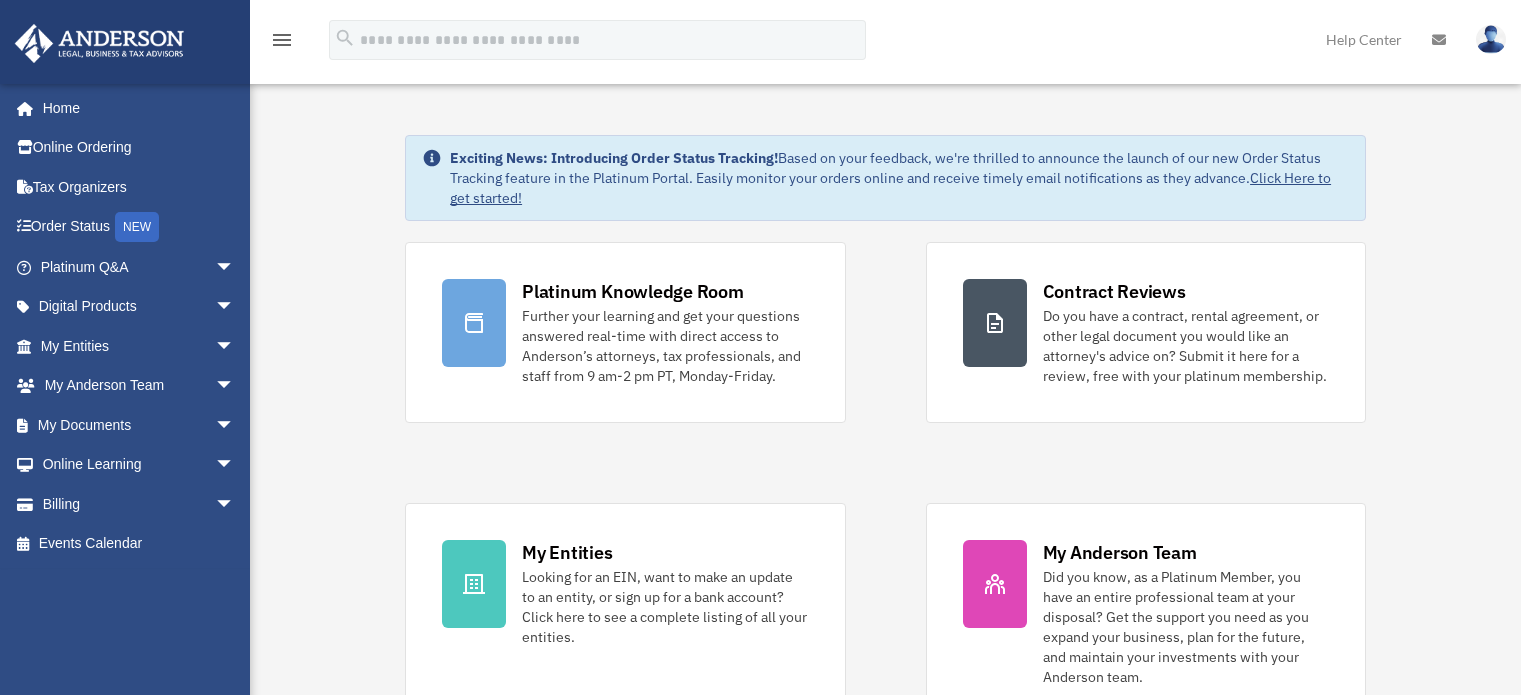 scroll, scrollTop: 0, scrollLeft: 0, axis: both 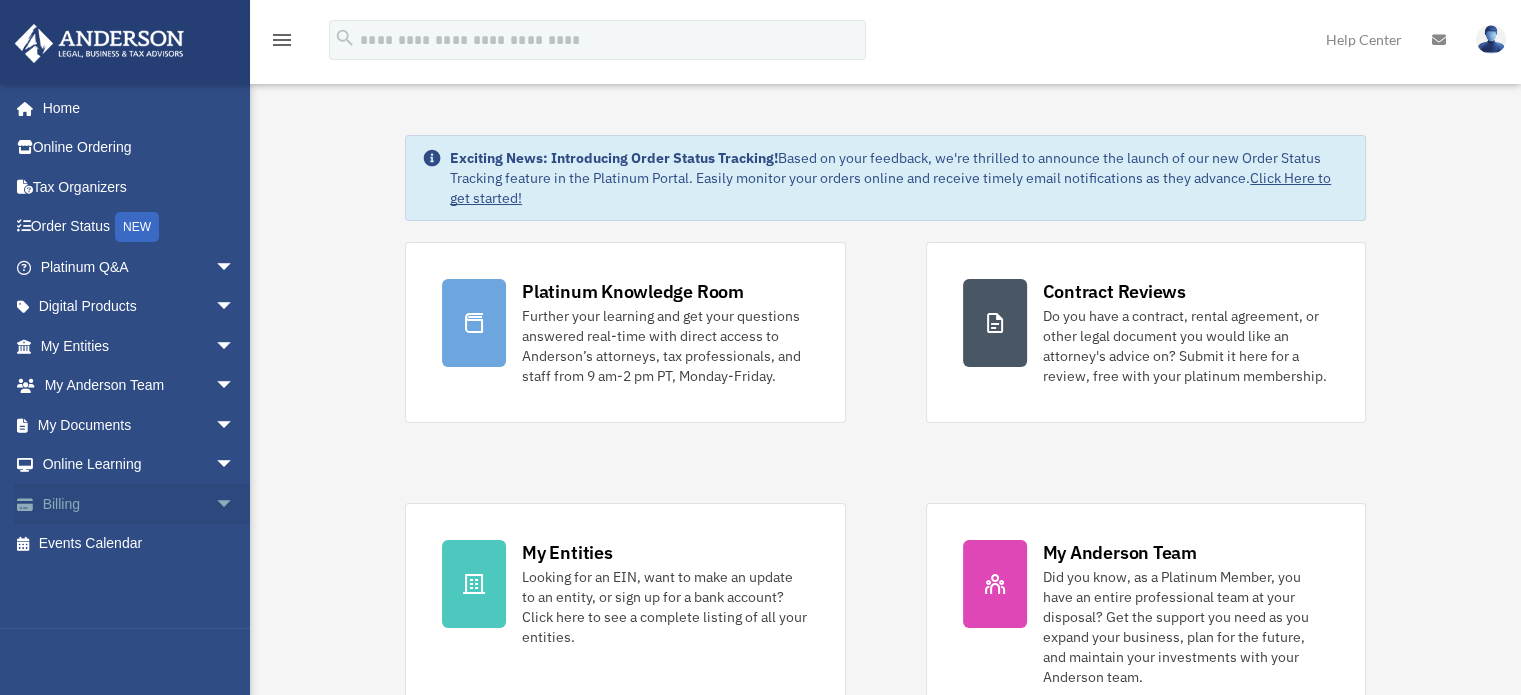 click on "Billing arrow_drop_down" at bounding box center [139, 504] 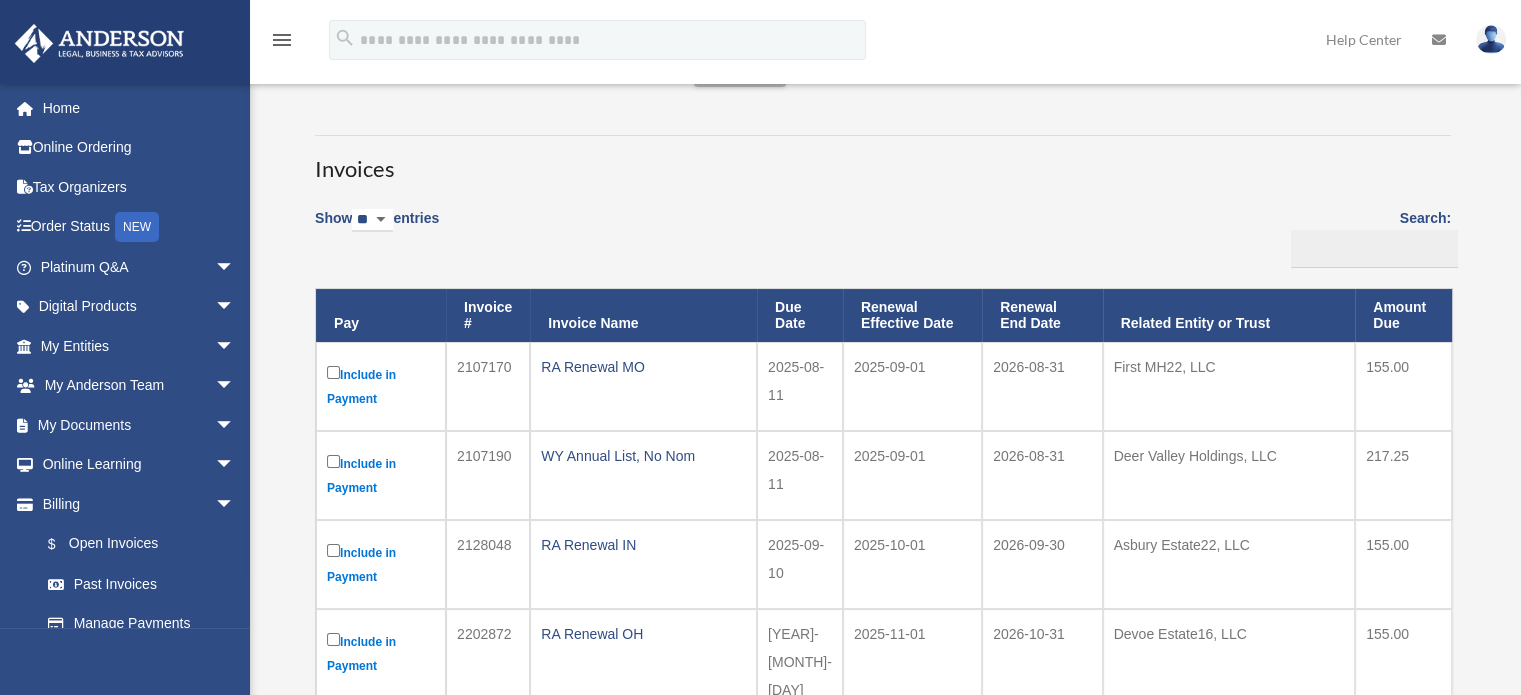 scroll, scrollTop: 100, scrollLeft: 0, axis: vertical 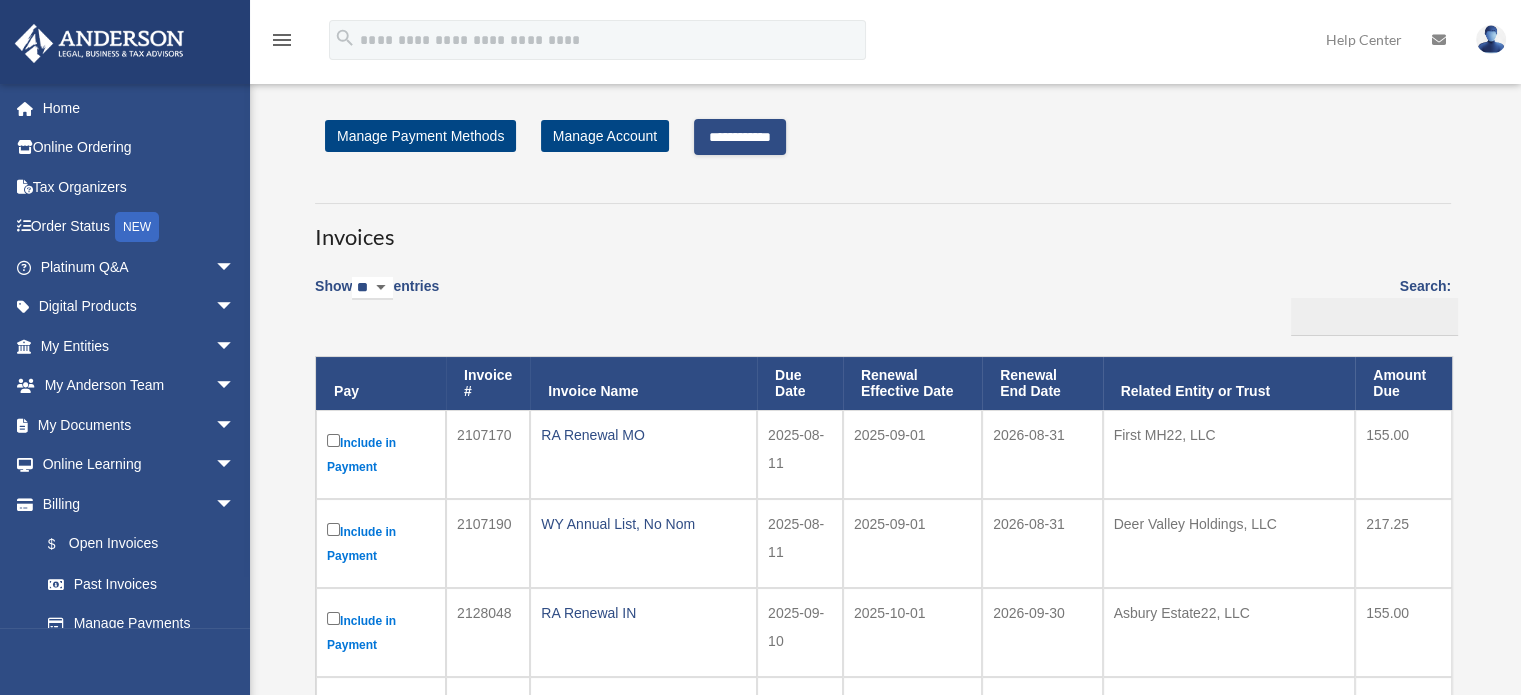 click on "**********" at bounding box center (740, 137) 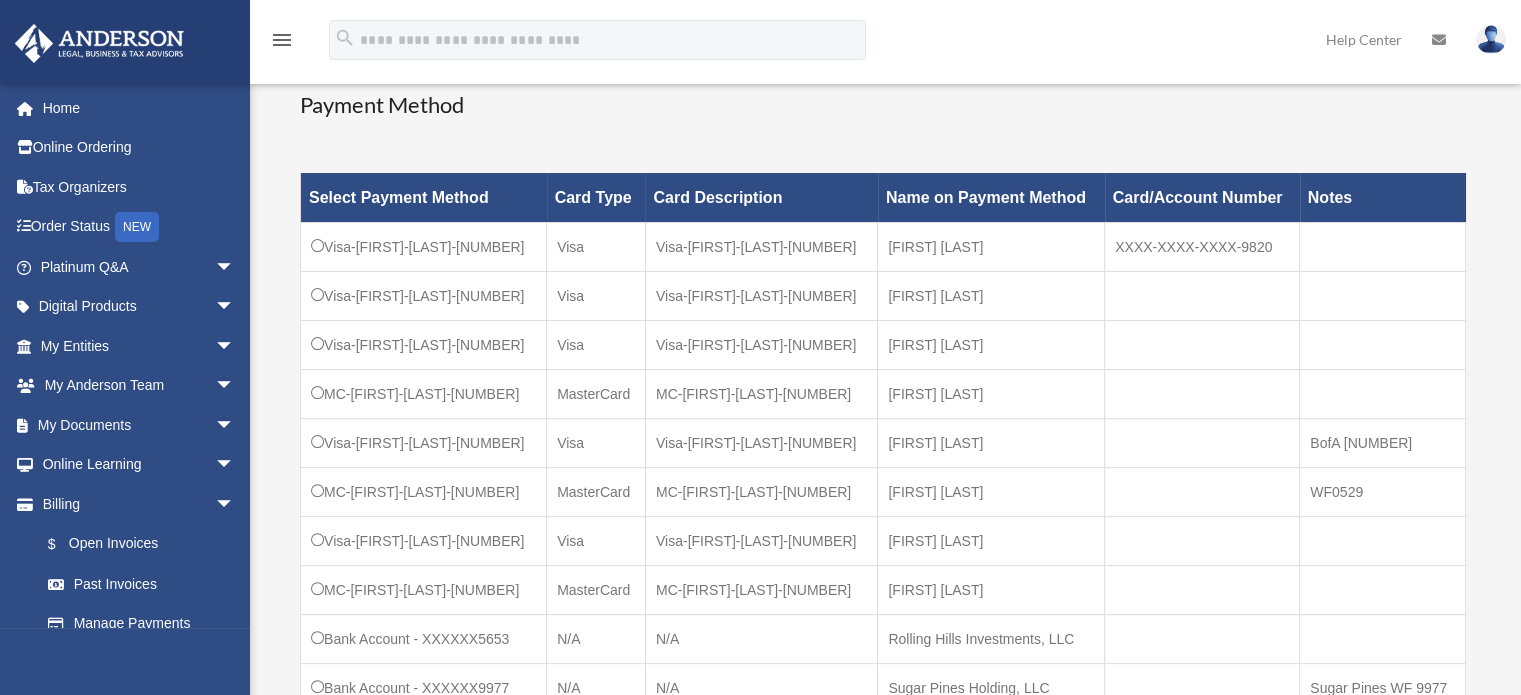 scroll, scrollTop: 500, scrollLeft: 0, axis: vertical 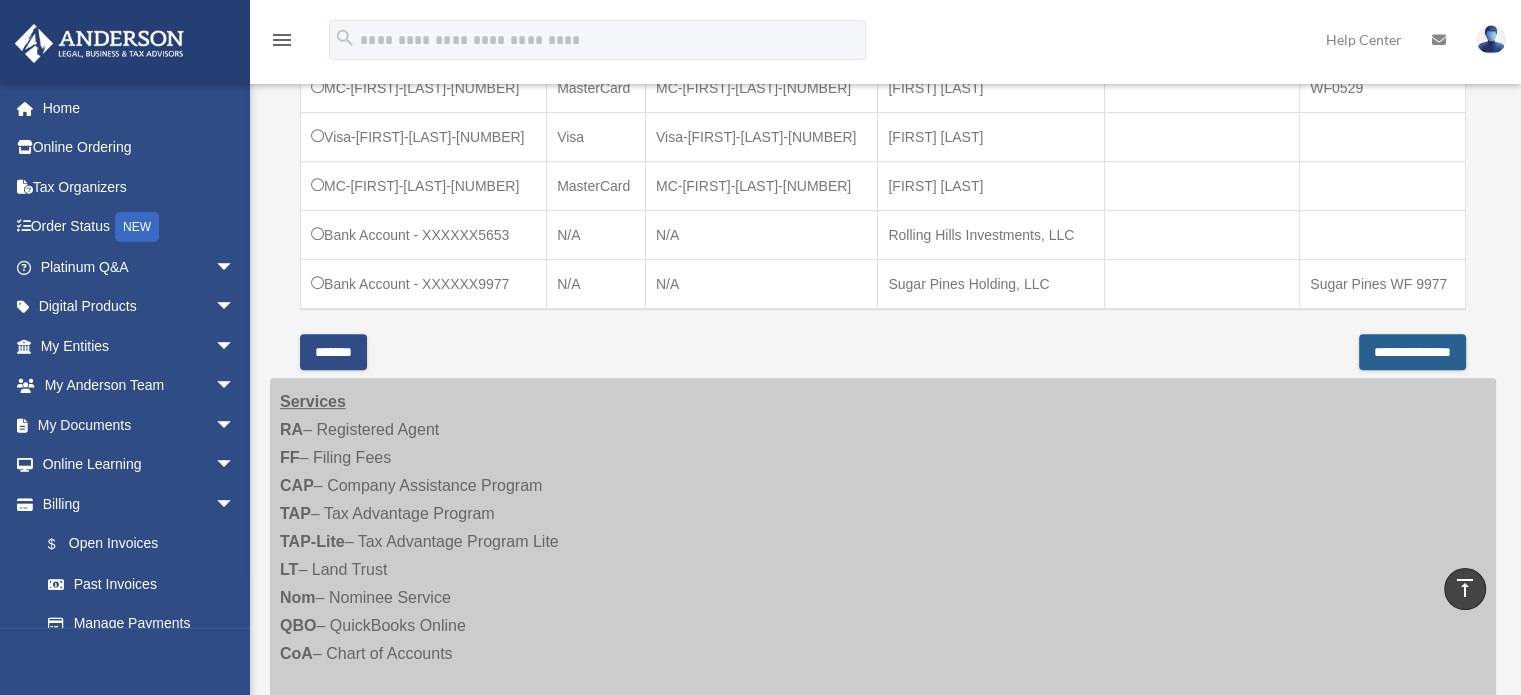 click on "**********" at bounding box center (1412, 352) 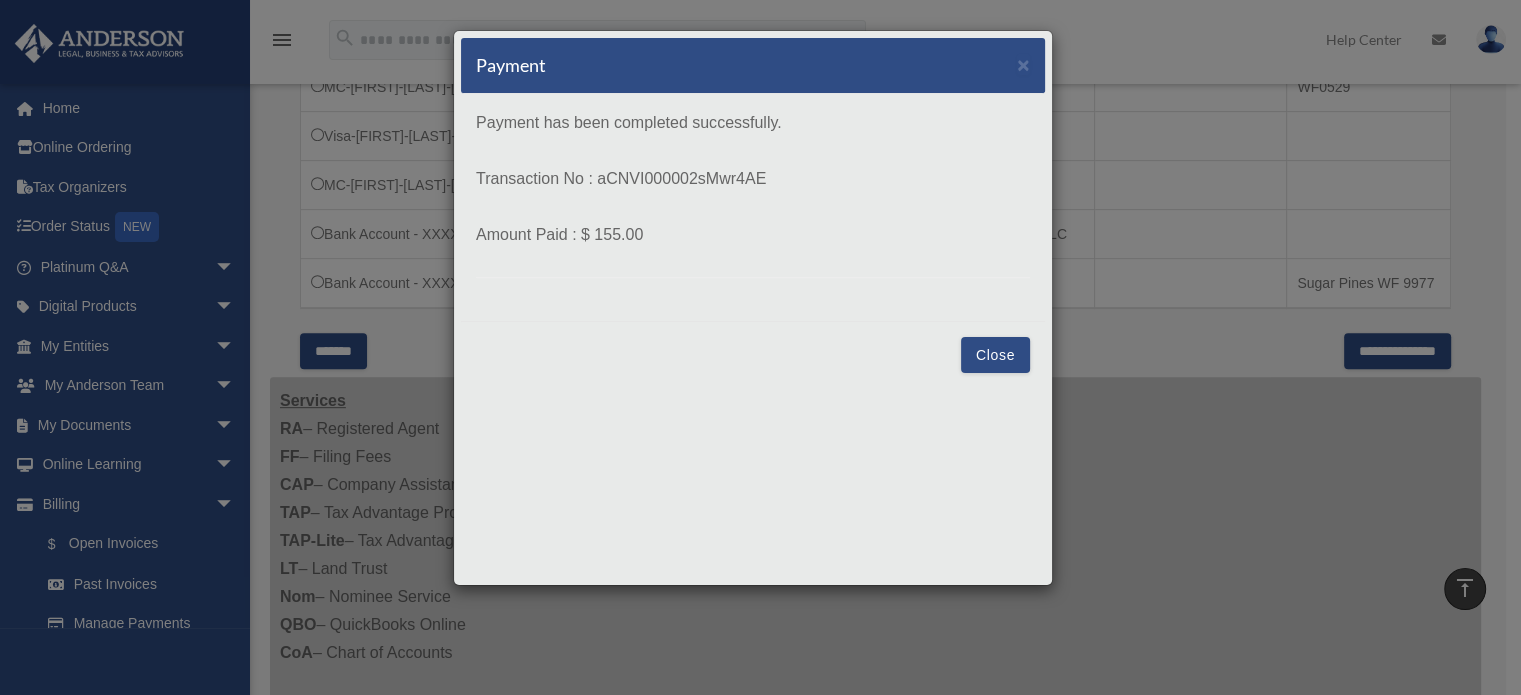 click on "Close" at bounding box center (995, 355) 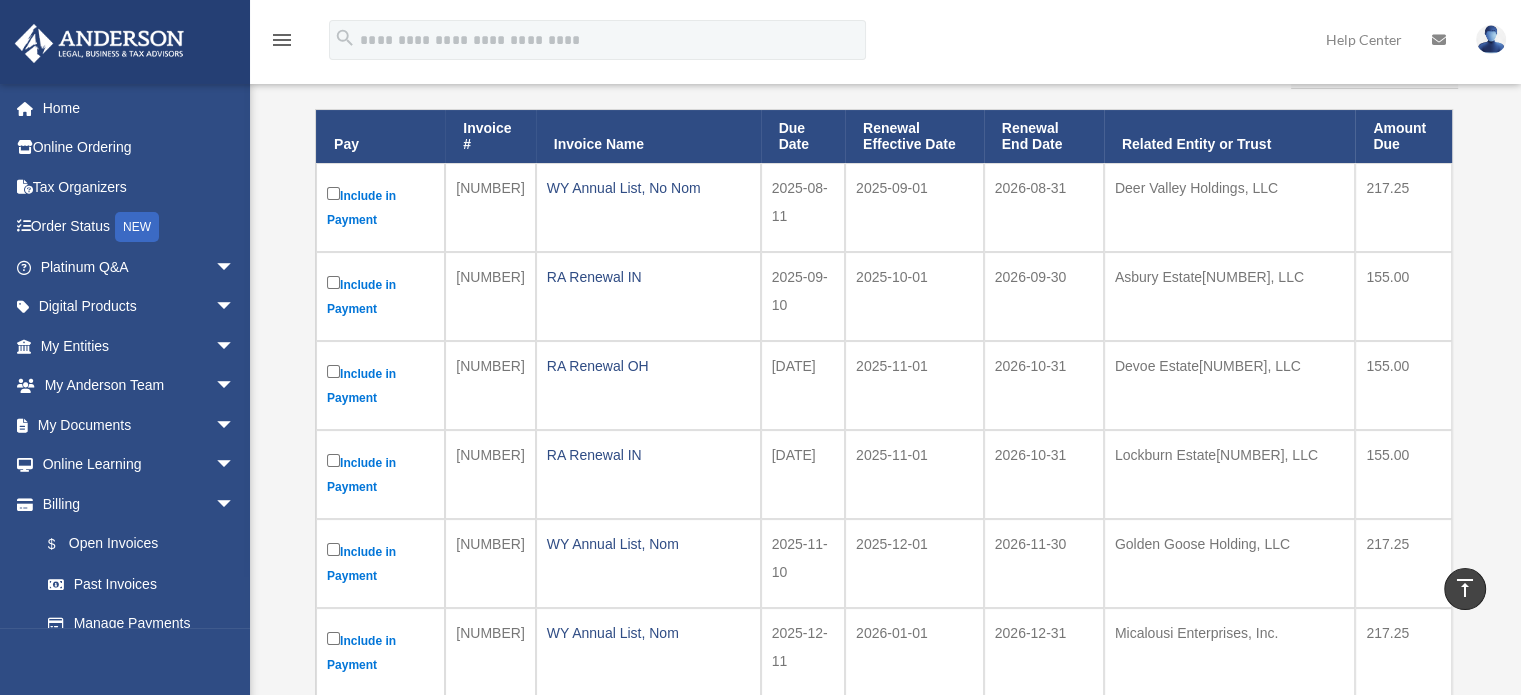 scroll, scrollTop: 100, scrollLeft: 0, axis: vertical 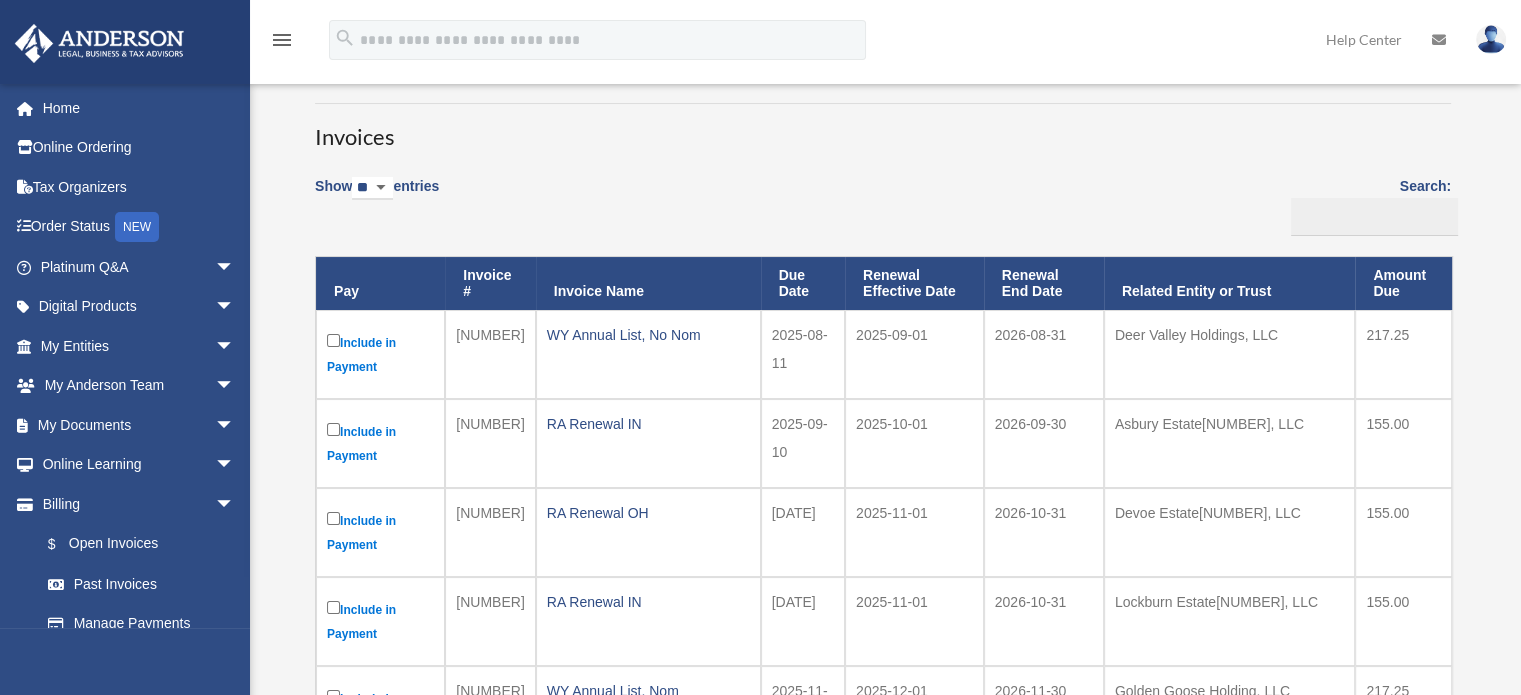 click at bounding box center (1491, 39) 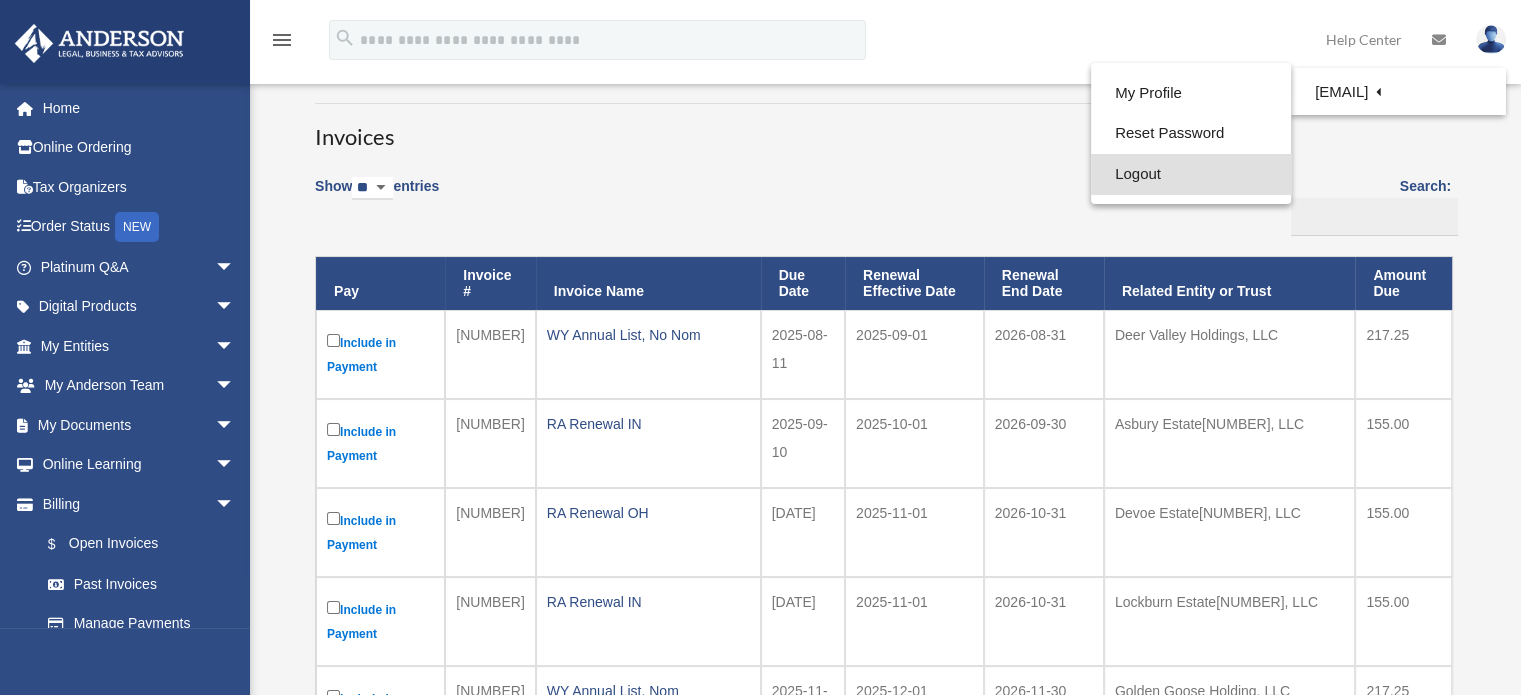 click on "Logout" at bounding box center [1191, 174] 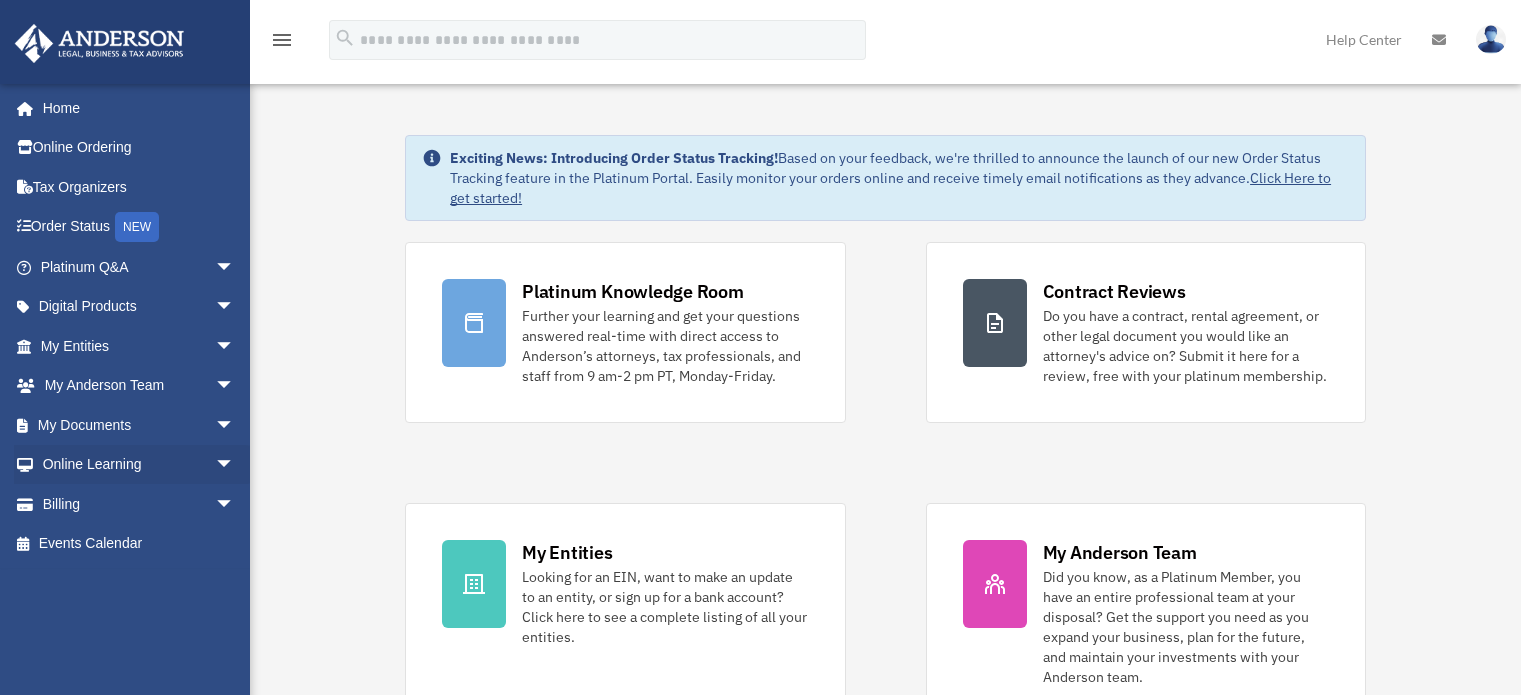 scroll, scrollTop: 0, scrollLeft: 0, axis: both 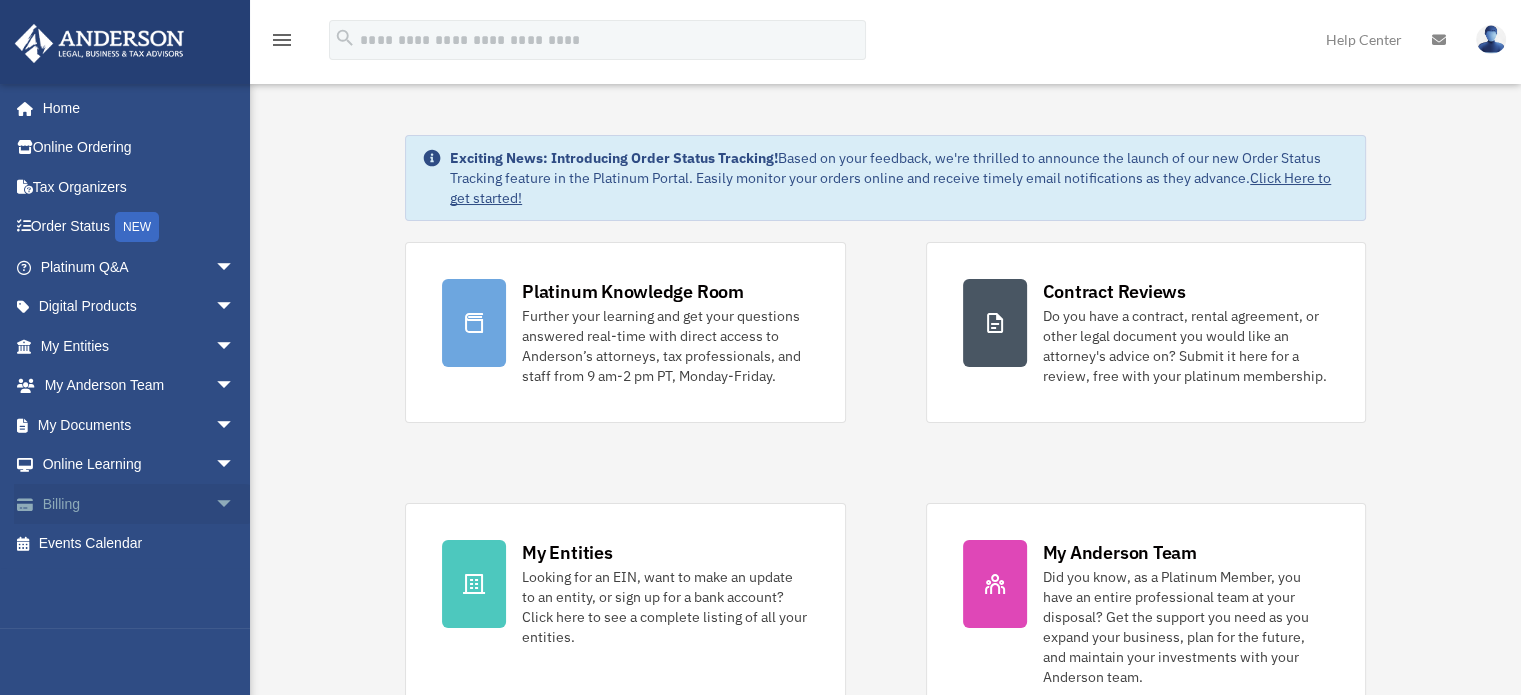 click on "Billing arrow_drop_down" at bounding box center [139, 504] 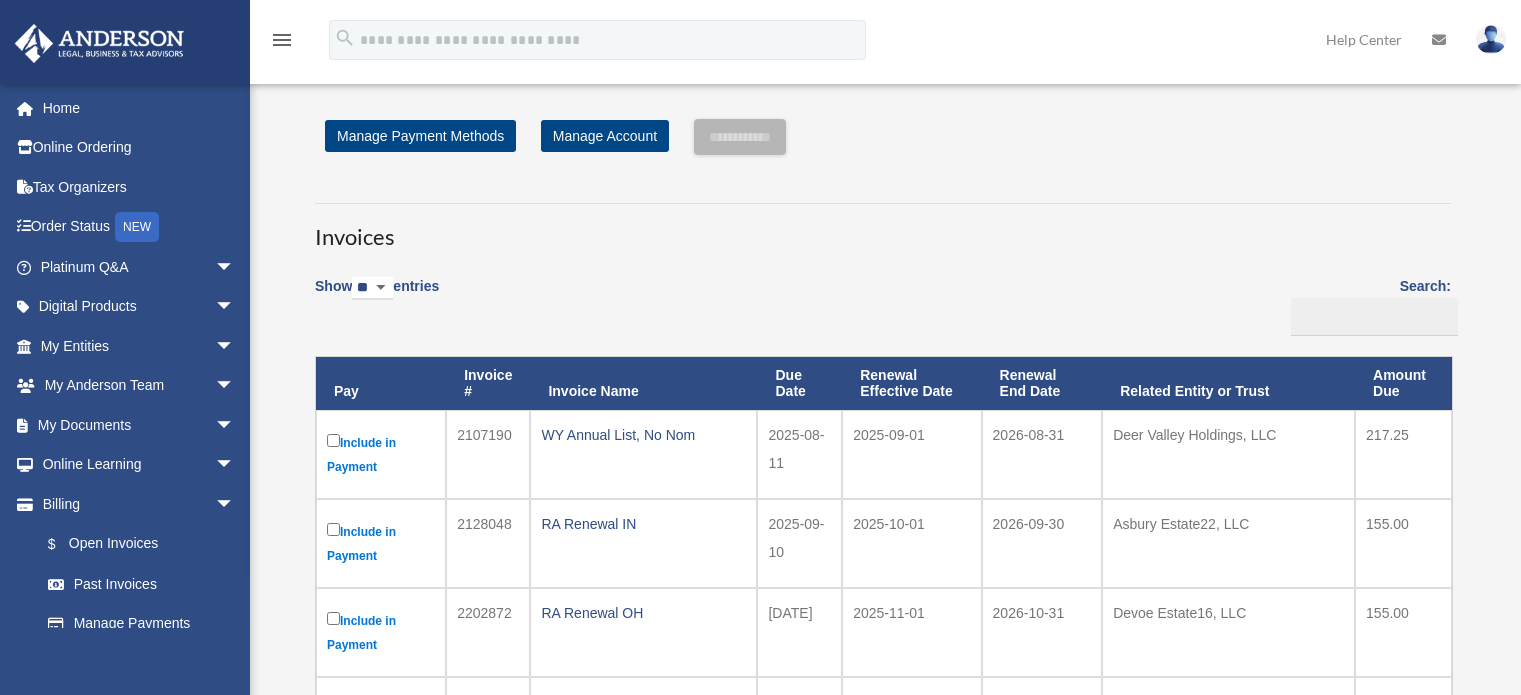 scroll, scrollTop: 0, scrollLeft: 0, axis: both 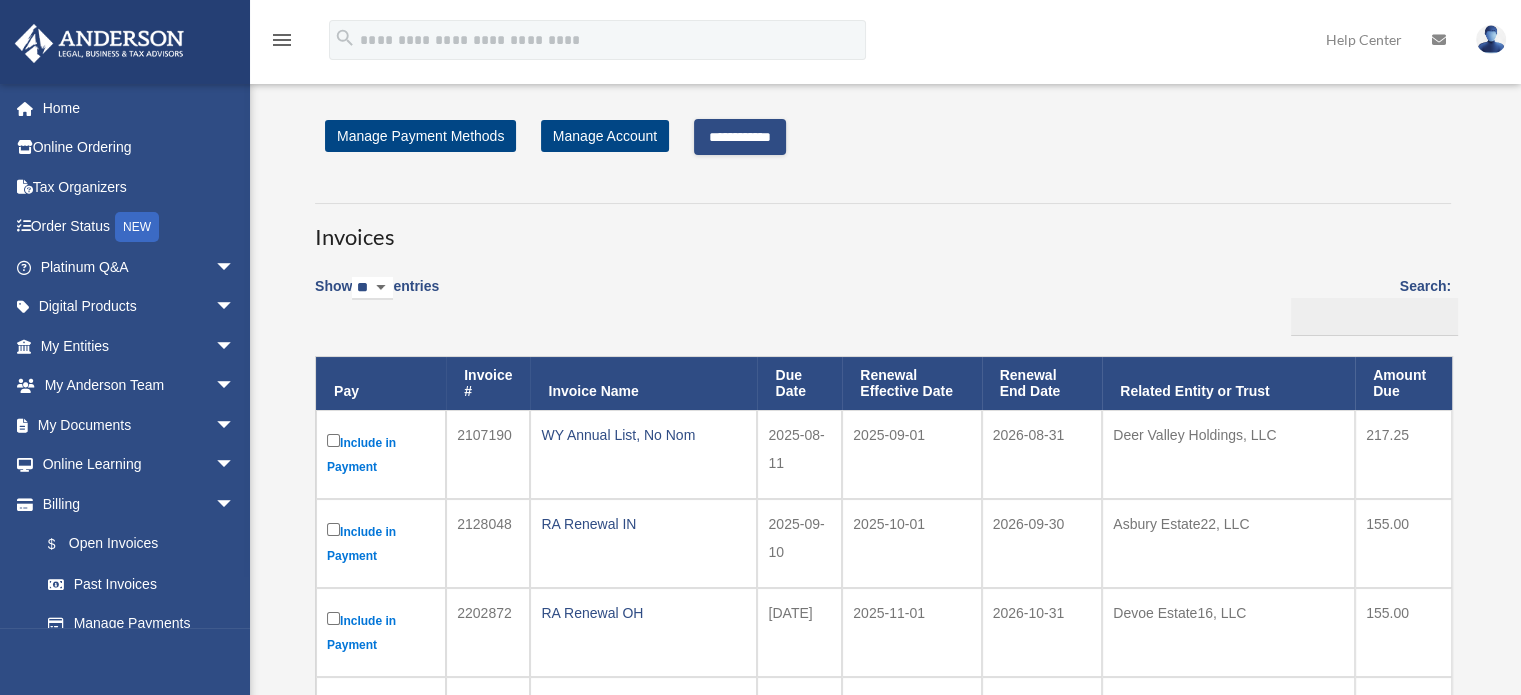 click on "**********" at bounding box center [740, 137] 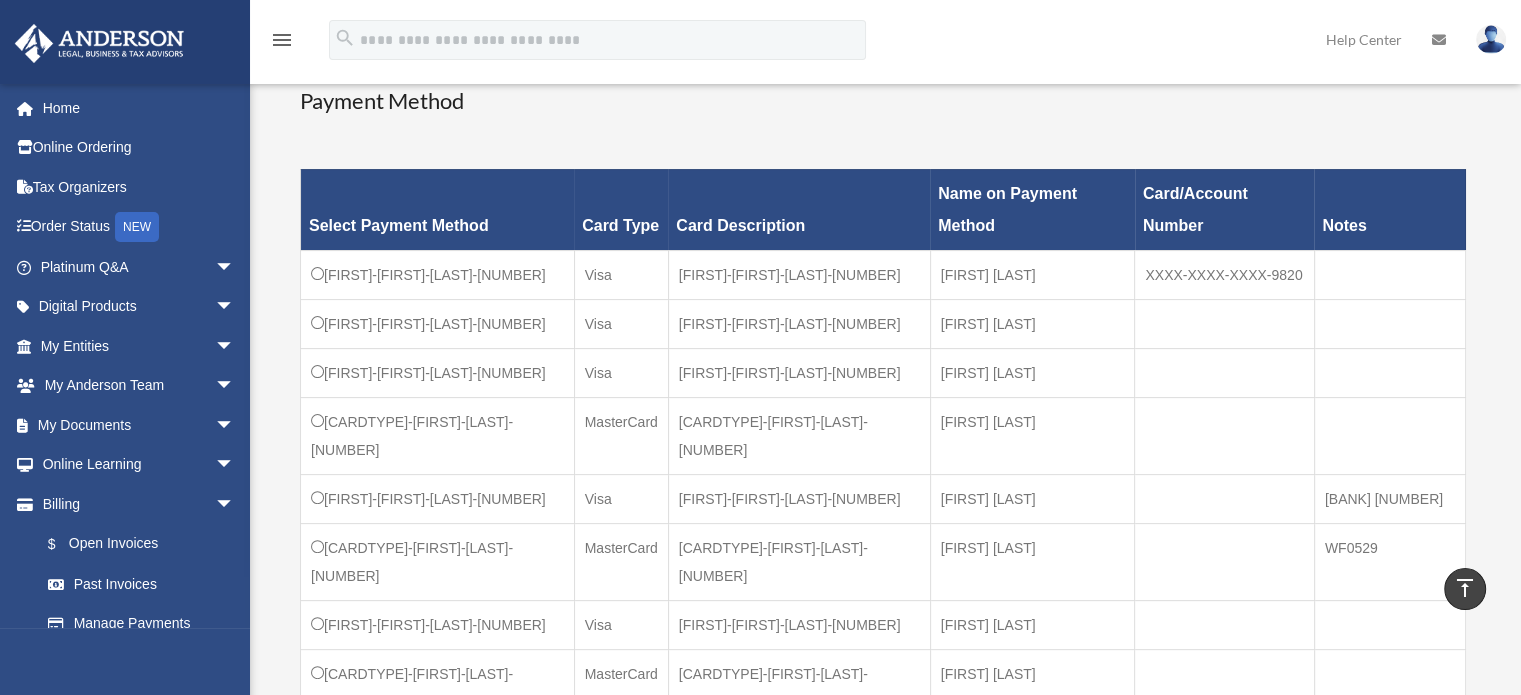 scroll, scrollTop: 600, scrollLeft: 0, axis: vertical 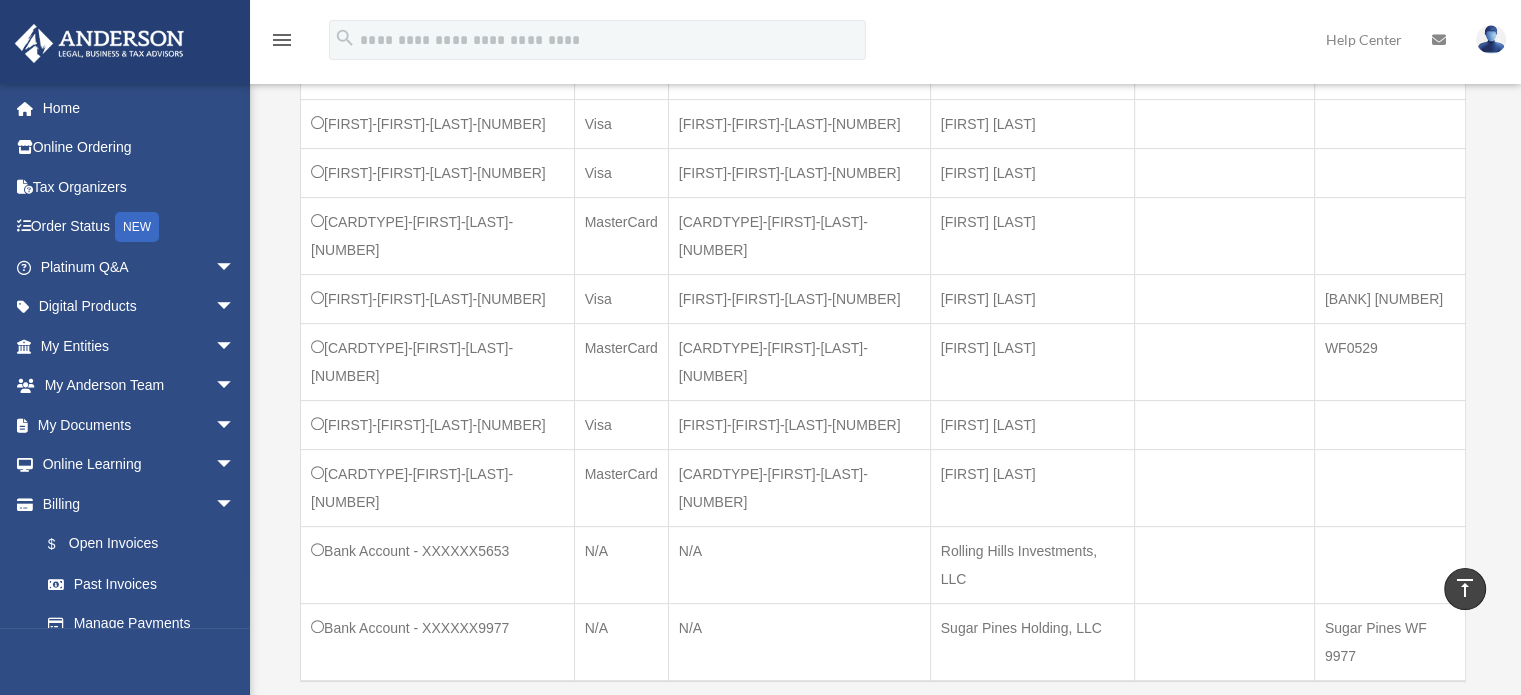 click on "**********" at bounding box center [1412, 724] 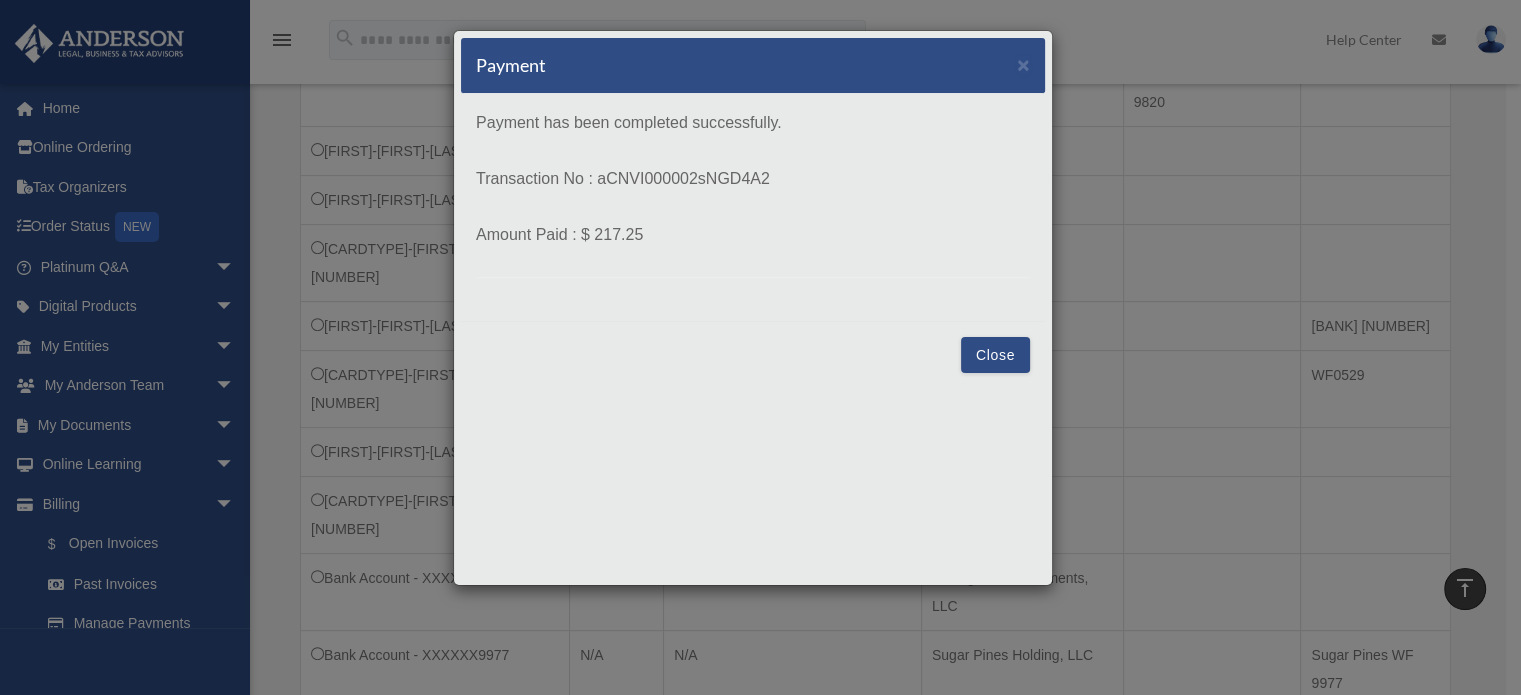 click on "Close" at bounding box center [995, 355] 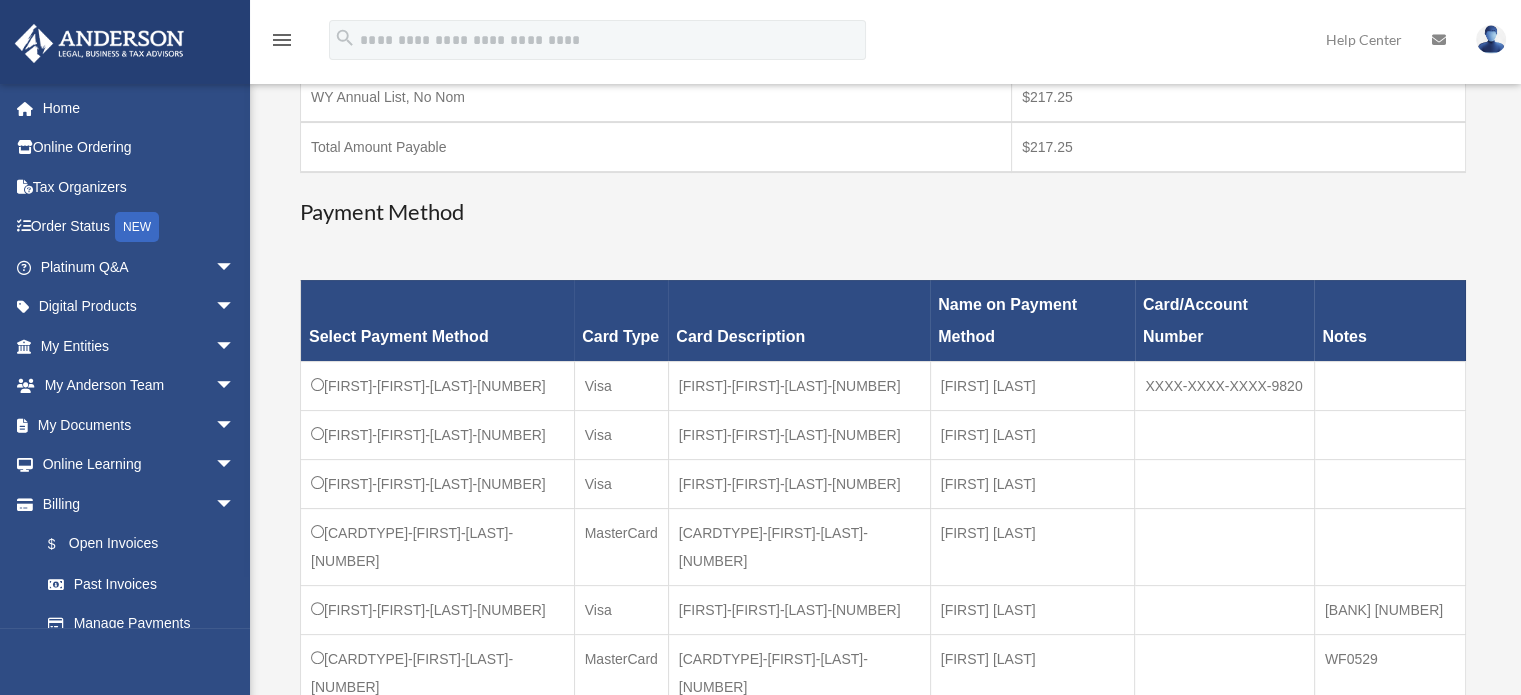 scroll, scrollTop: 400, scrollLeft: 0, axis: vertical 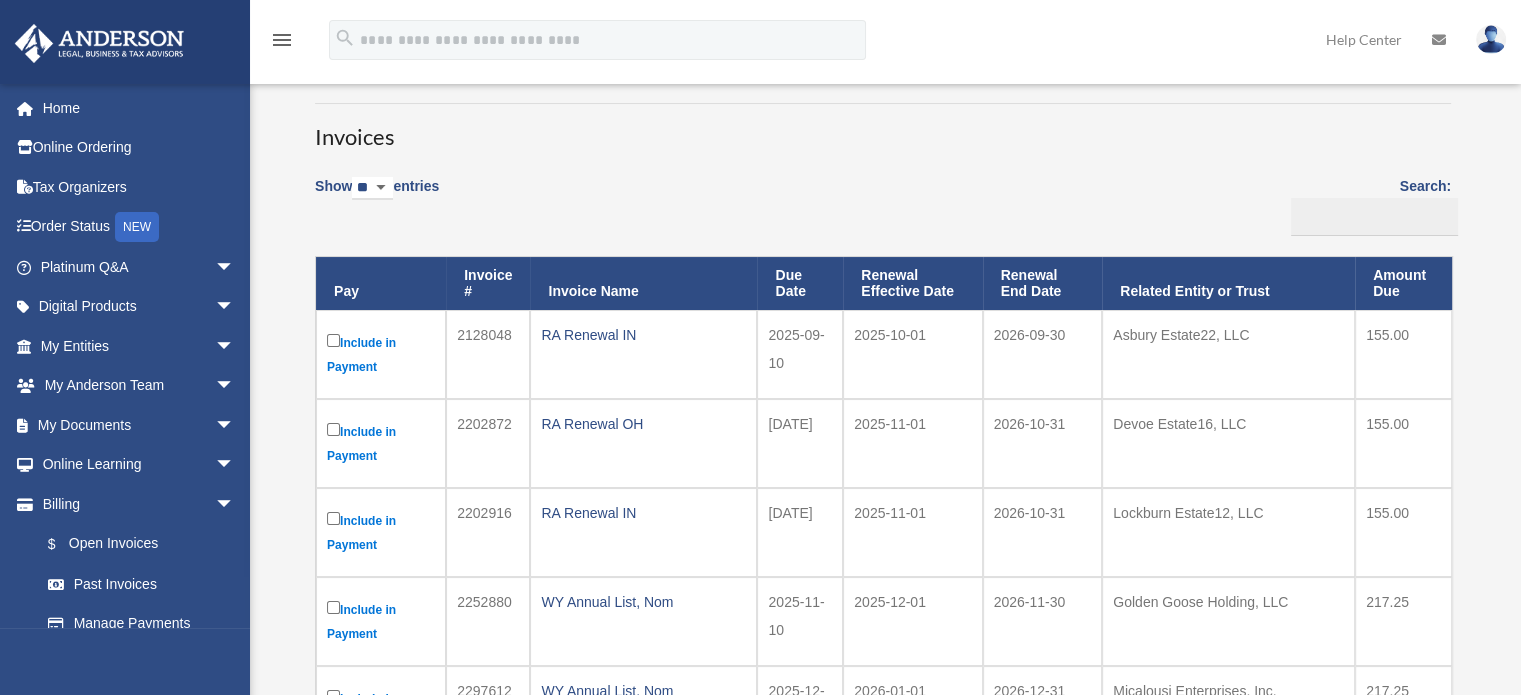 click at bounding box center (1491, 39) 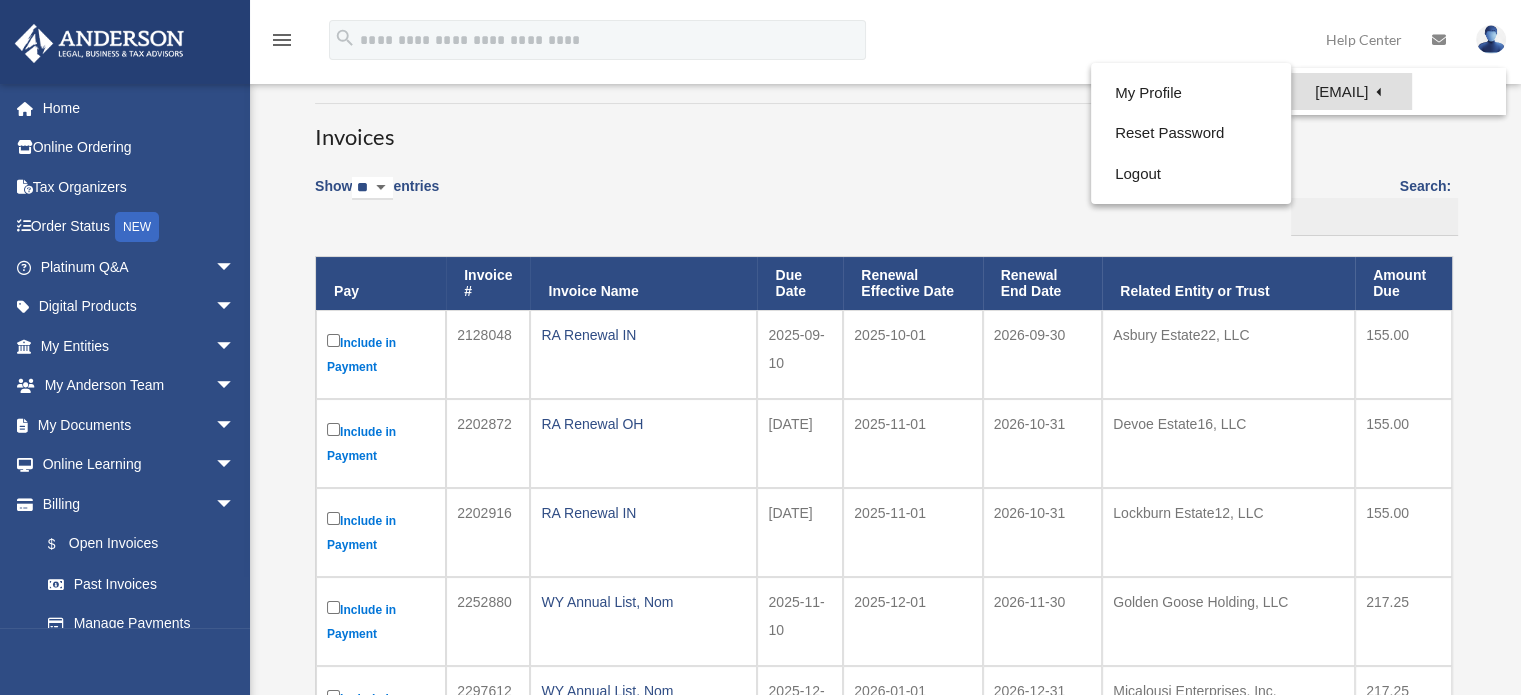 click on "[EMAIL]" at bounding box center [1351, 91] 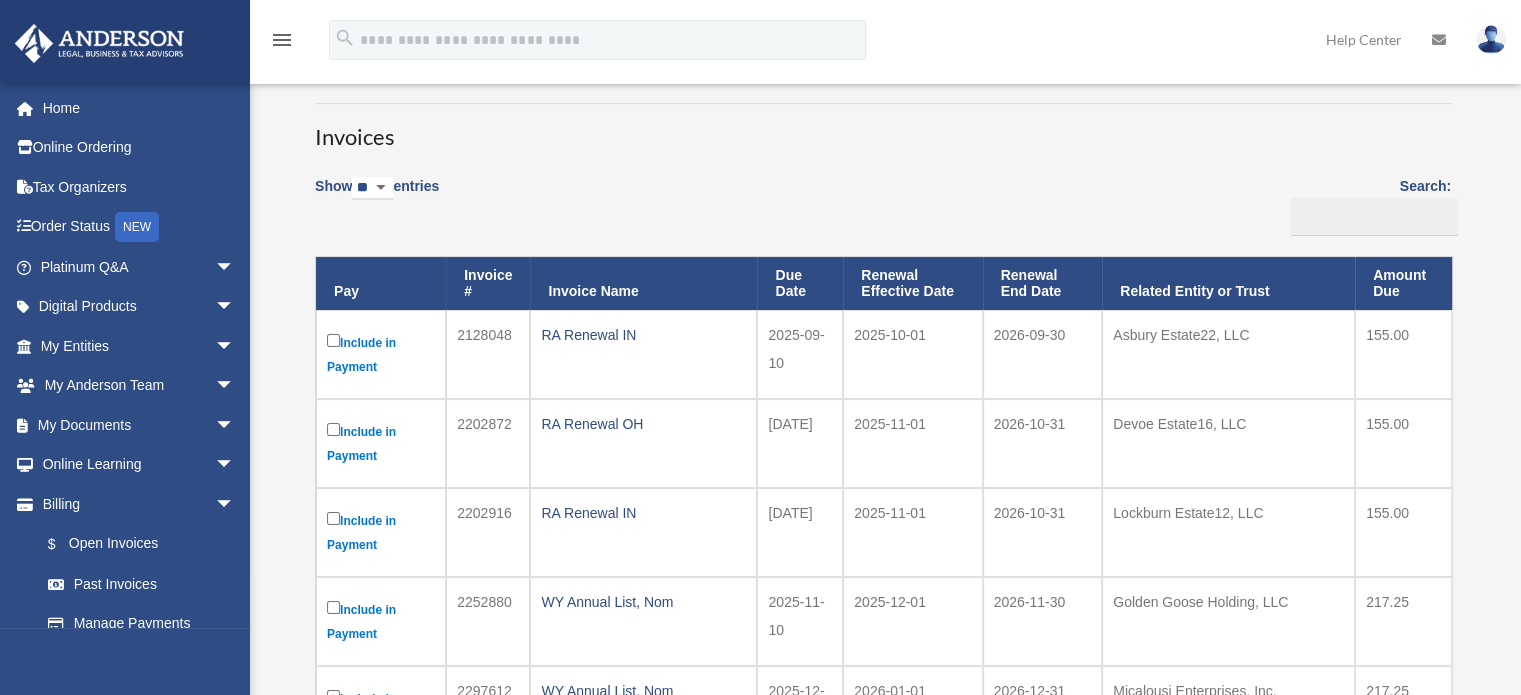 click on "Invoices
Show  ** ** ** ***  entries Search:
Pay Invoice # Invoice Name Due Date Renewal Effective Date Renewal End Date Related Entity or Trust Amount Due
Include in Payment
[NUMBER]
RA Renewal IN
[DATE]" at bounding box center [883, 588] 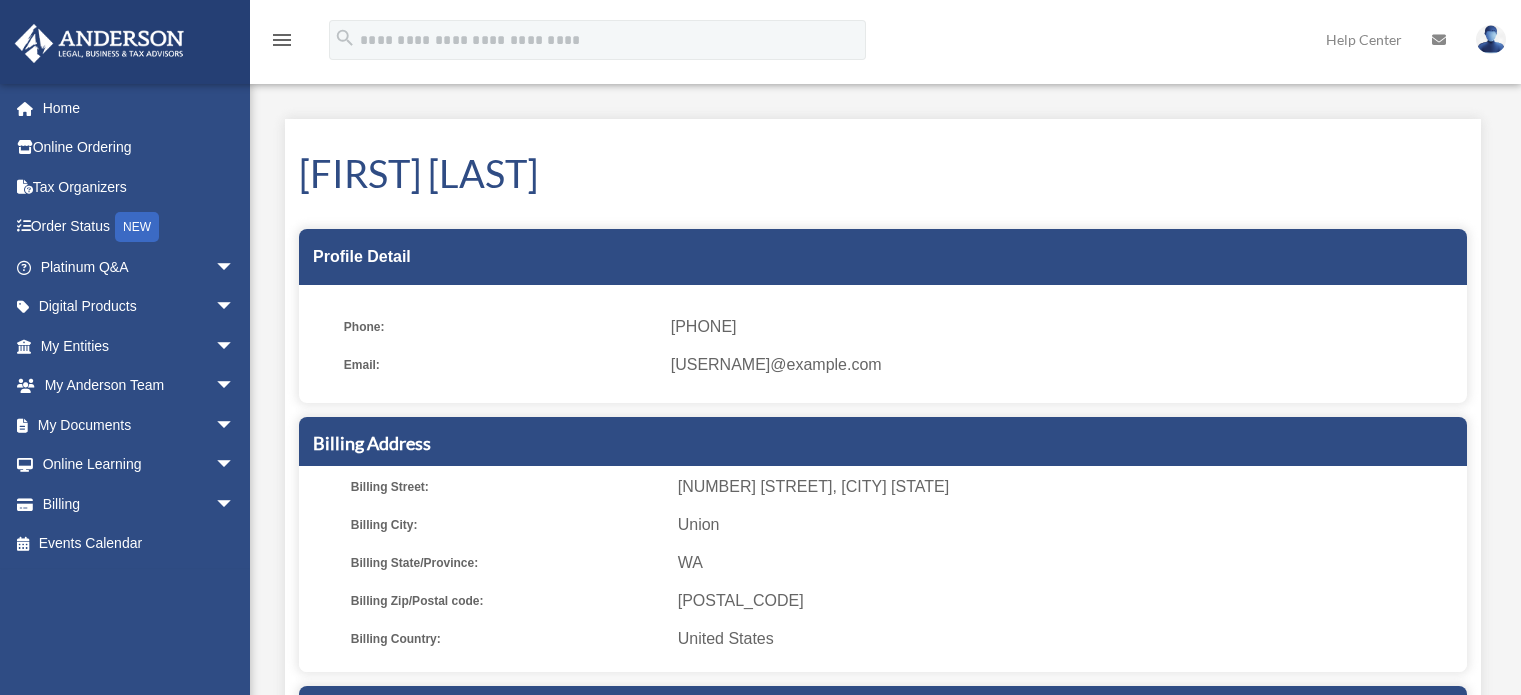 scroll, scrollTop: 0, scrollLeft: 0, axis: both 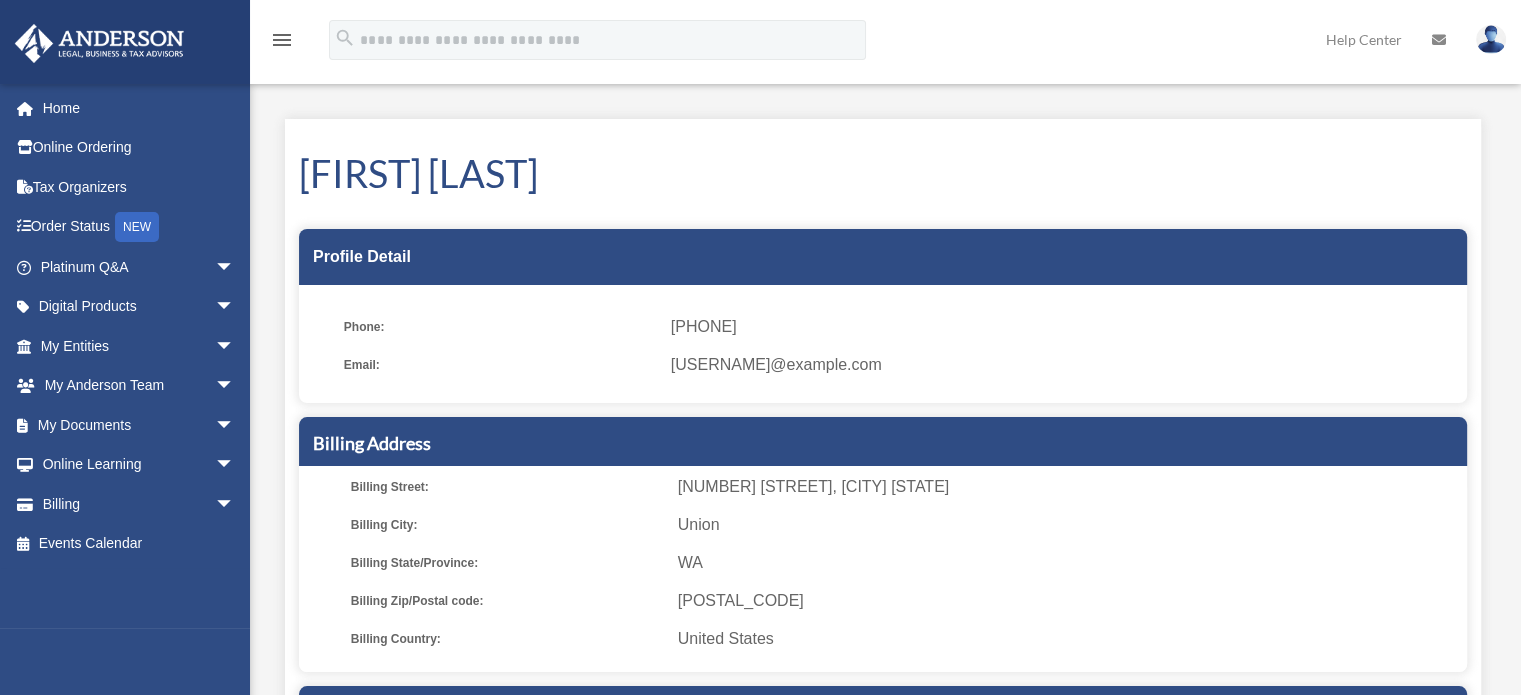 click on "[FIRST] [LAST]" at bounding box center (883, 173) 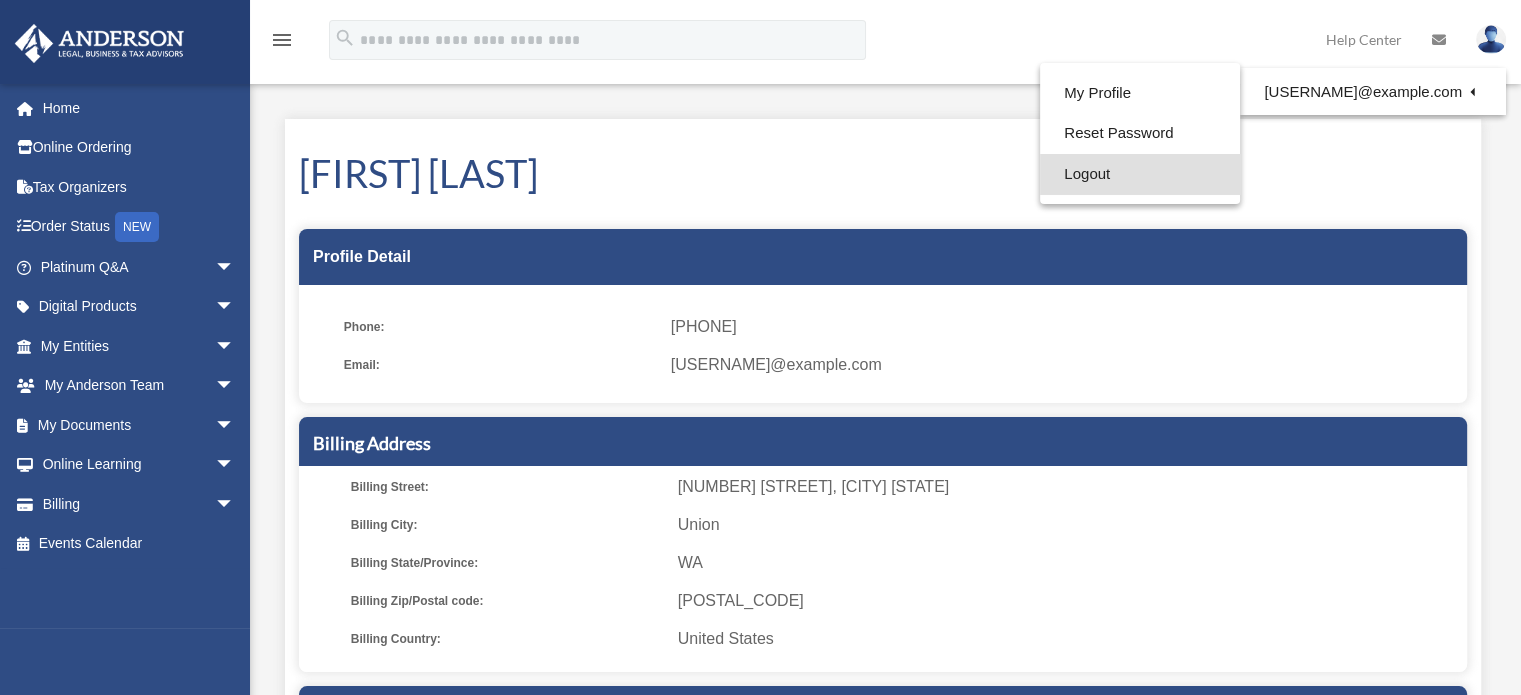 click on "Logout" at bounding box center (1140, 174) 